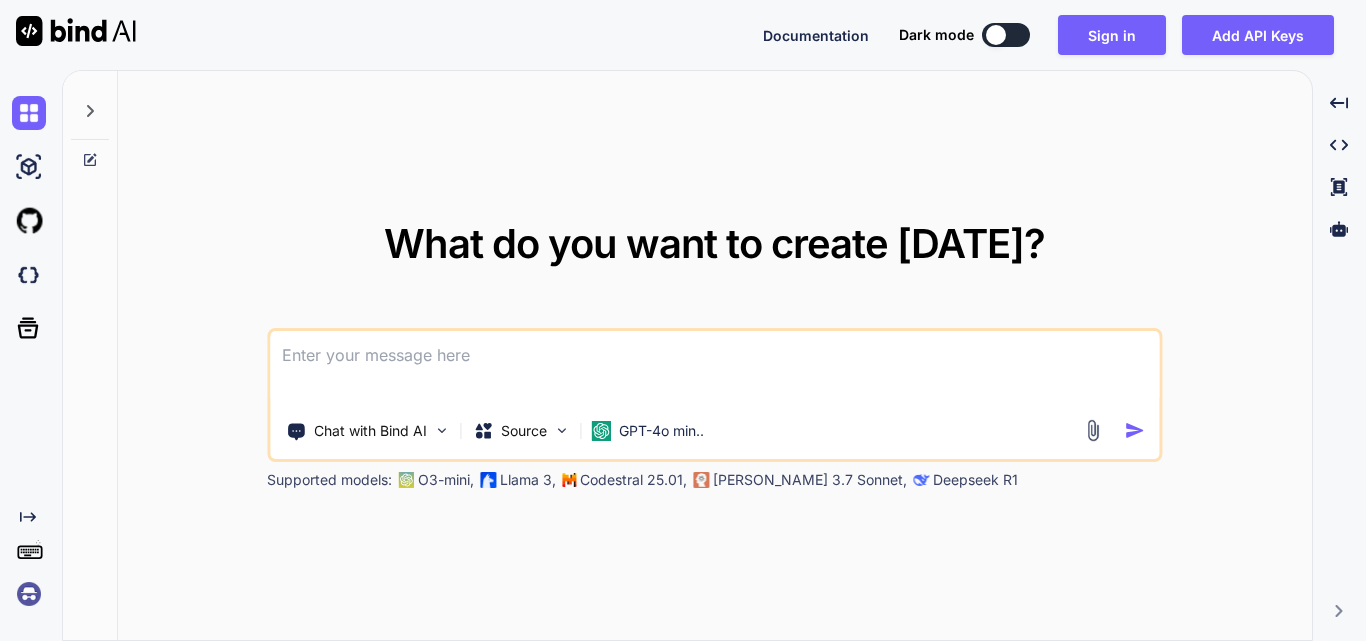 scroll, scrollTop: 0, scrollLeft: 0, axis: both 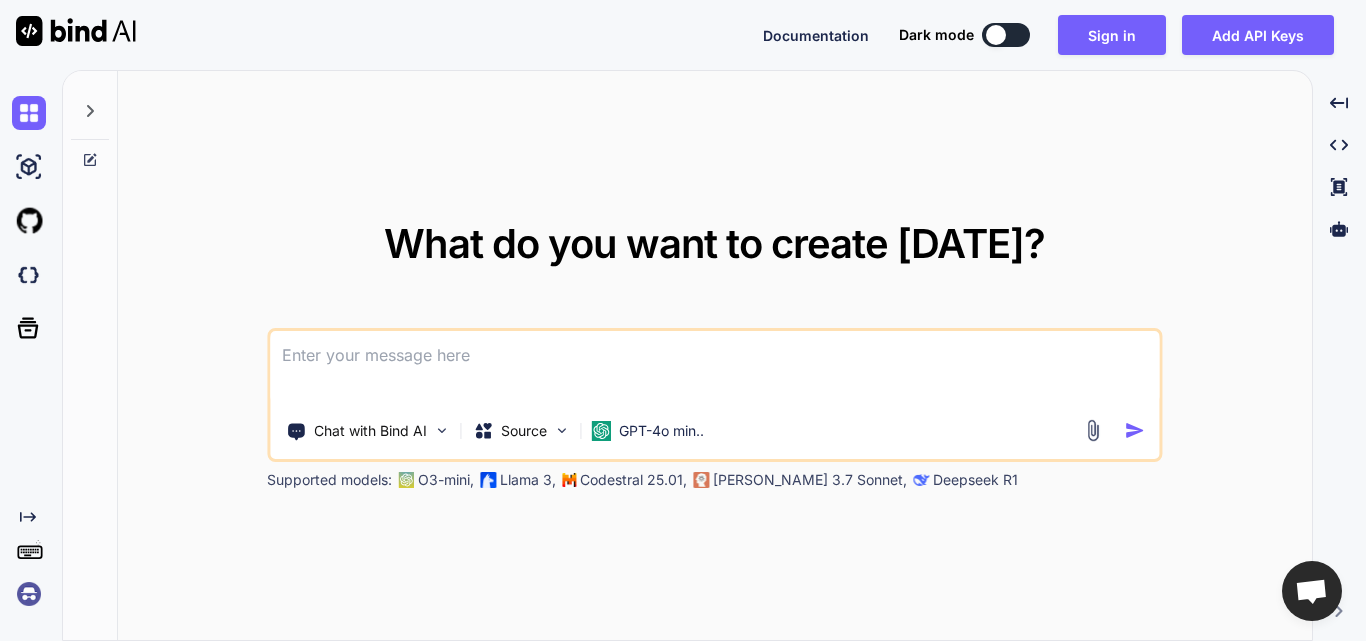 type 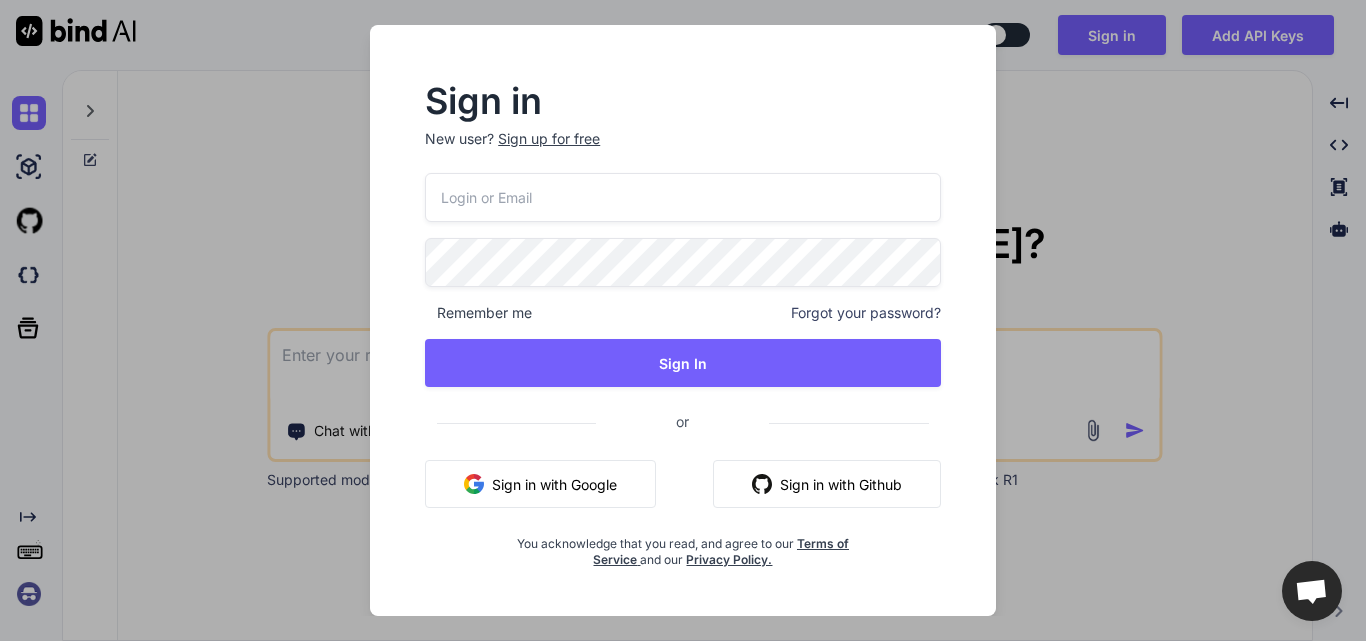 click at bounding box center (683, 197) 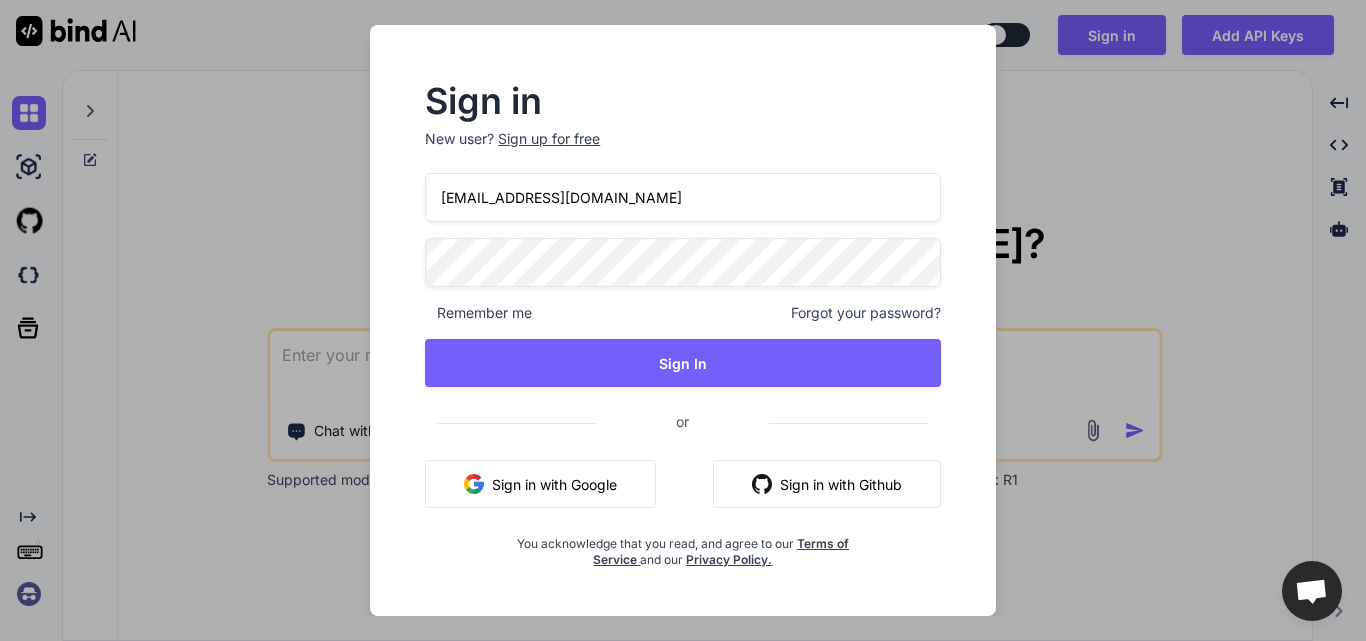 type on "[EMAIL_ADDRESS][DOMAIN_NAME]" 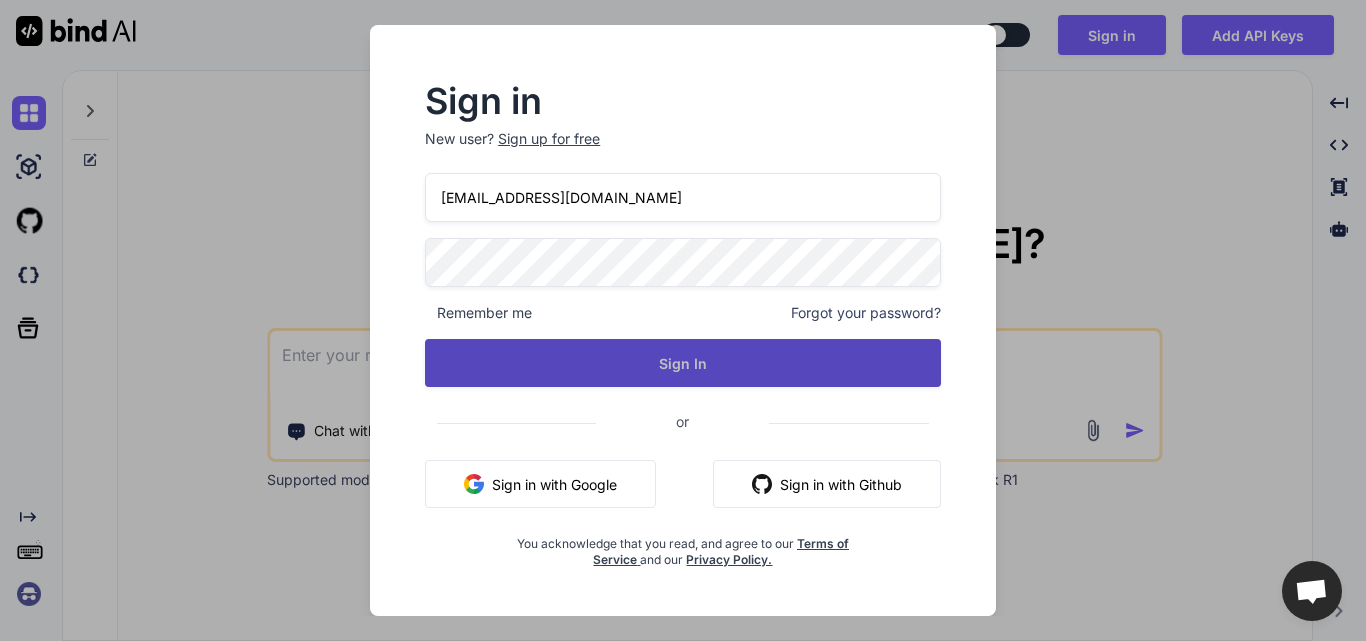 click on "Sign In" at bounding box center [683, 363] 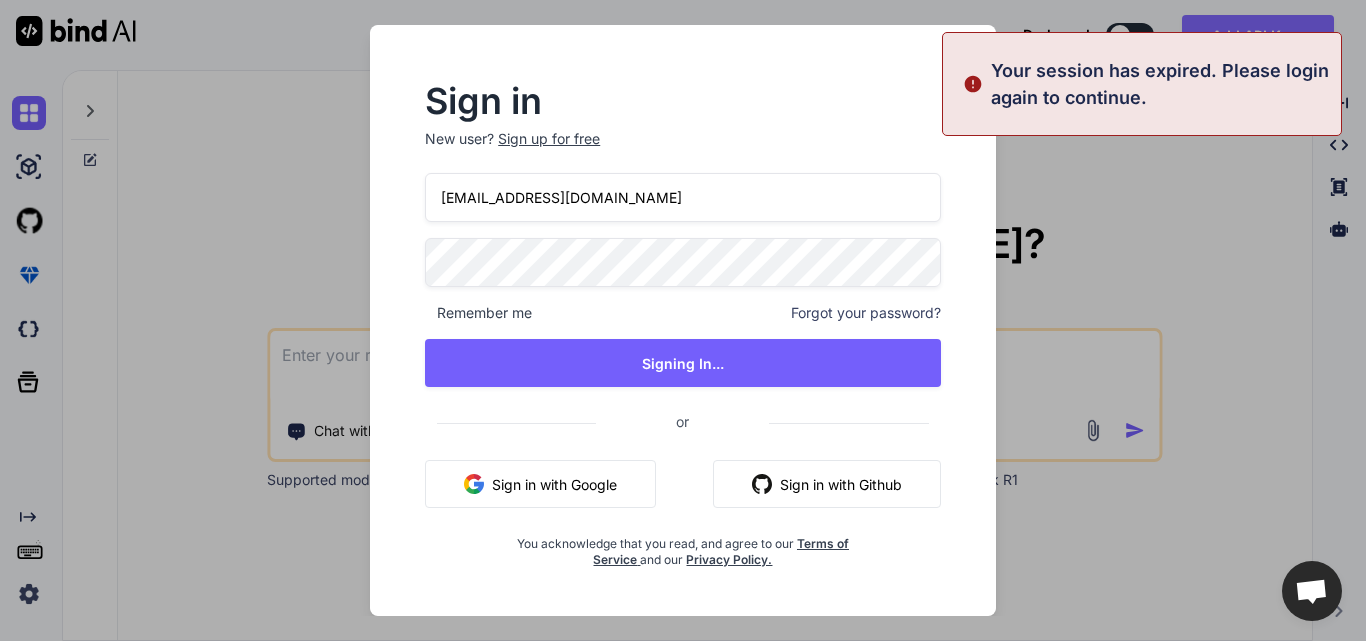 type on "x" 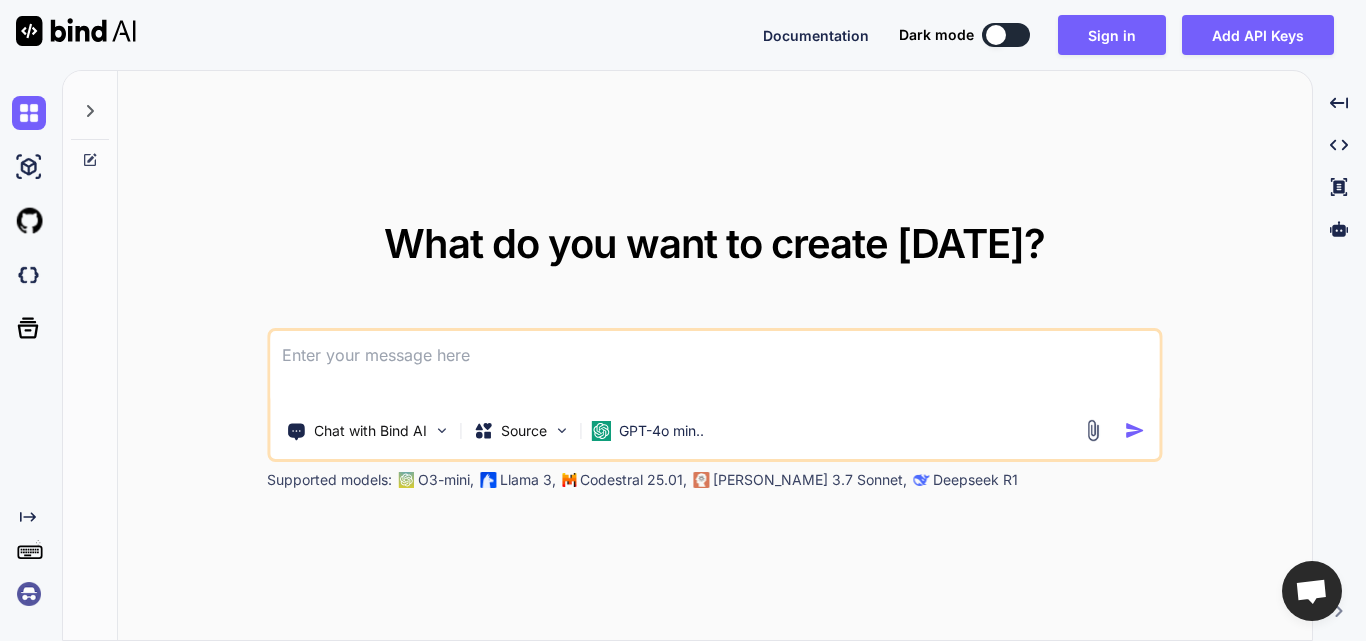 click at bounding box center [714, 368] 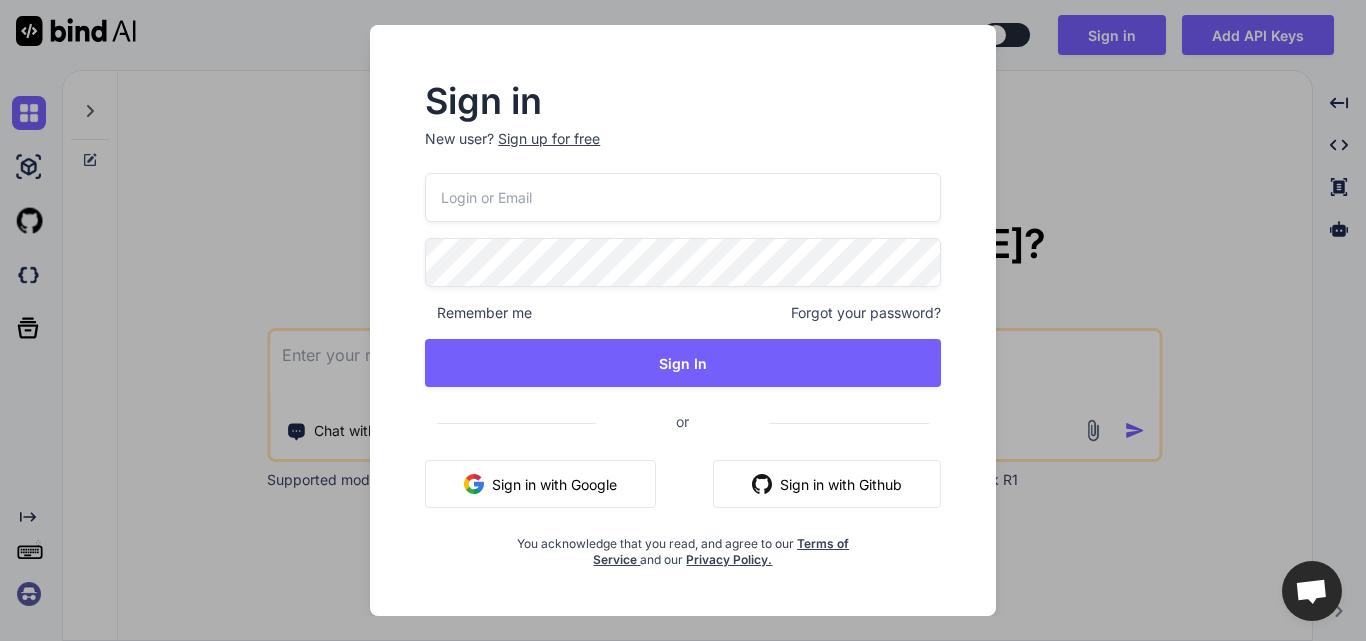 click at bounding box center (683, 197) 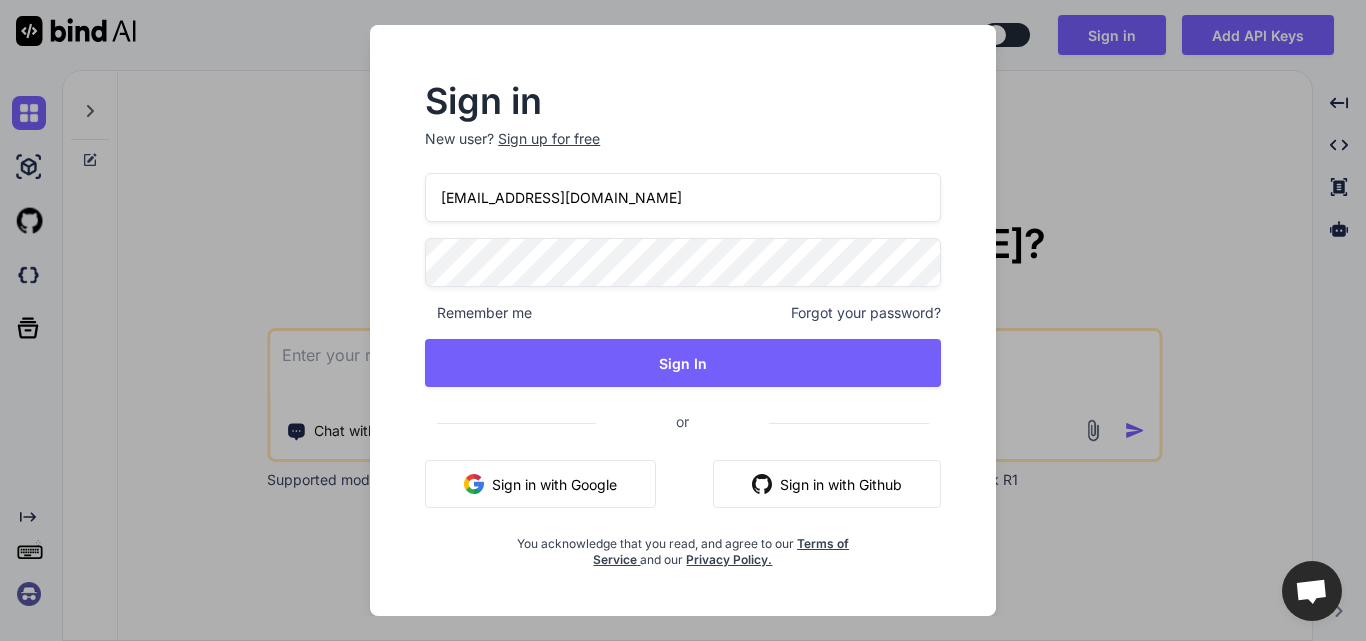 type on "[EMAIL_ADDRESS][DOMAIN_NAME]" 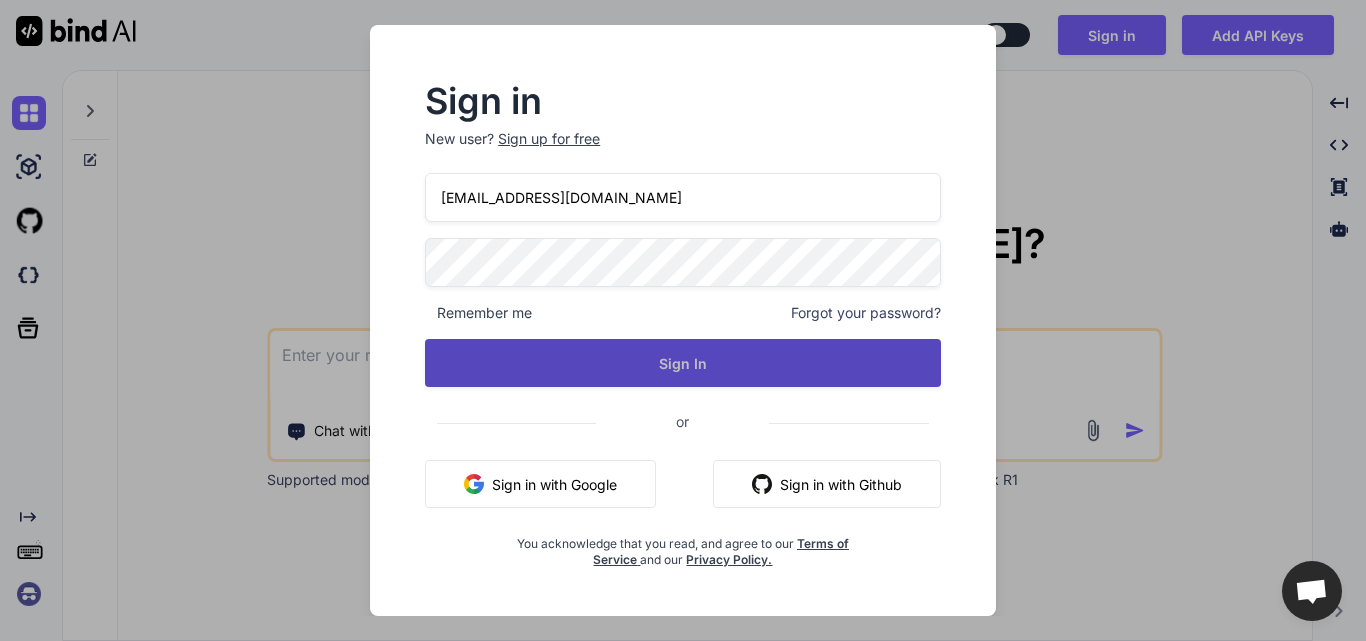 click on "Sign In" at bounding box center (683, 363) 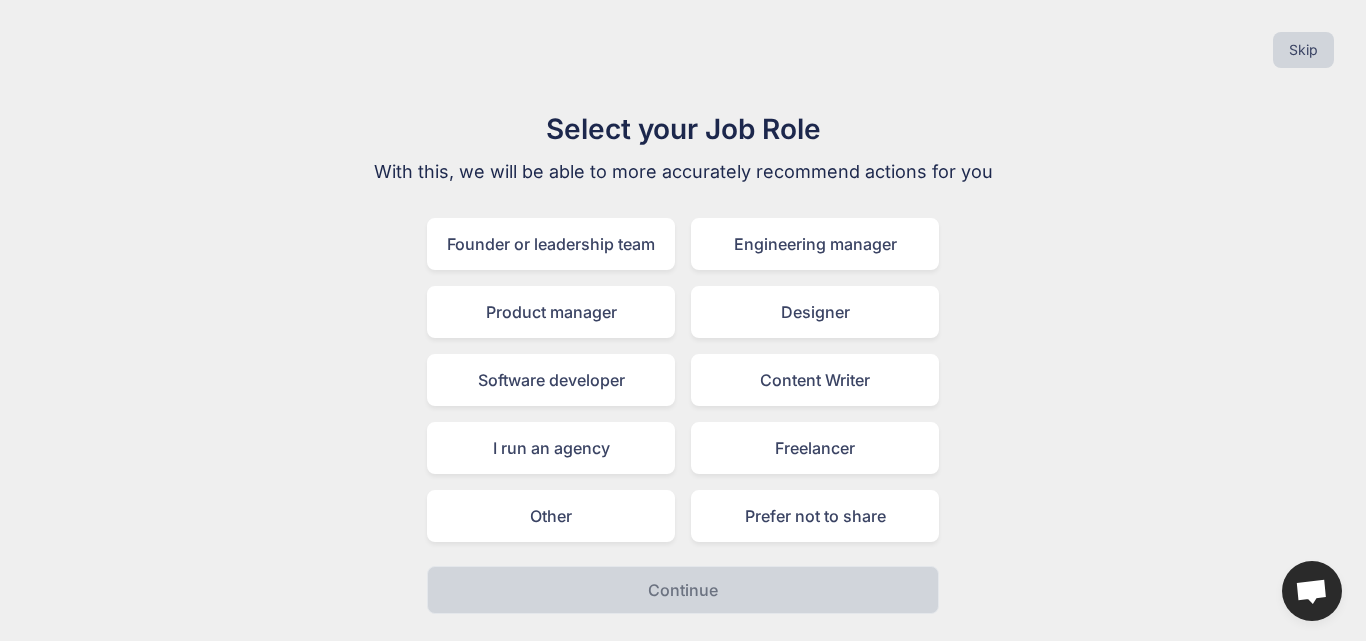 click on "Select your Job Role With this, we will be able to more accurately recommend actions for you Founder or leadership team Engineering manager  Product manager  Designer Software developer  Content Writer I run an agency Freelancer Other Prefer not to share Continue" at bounding box center [683, 361] 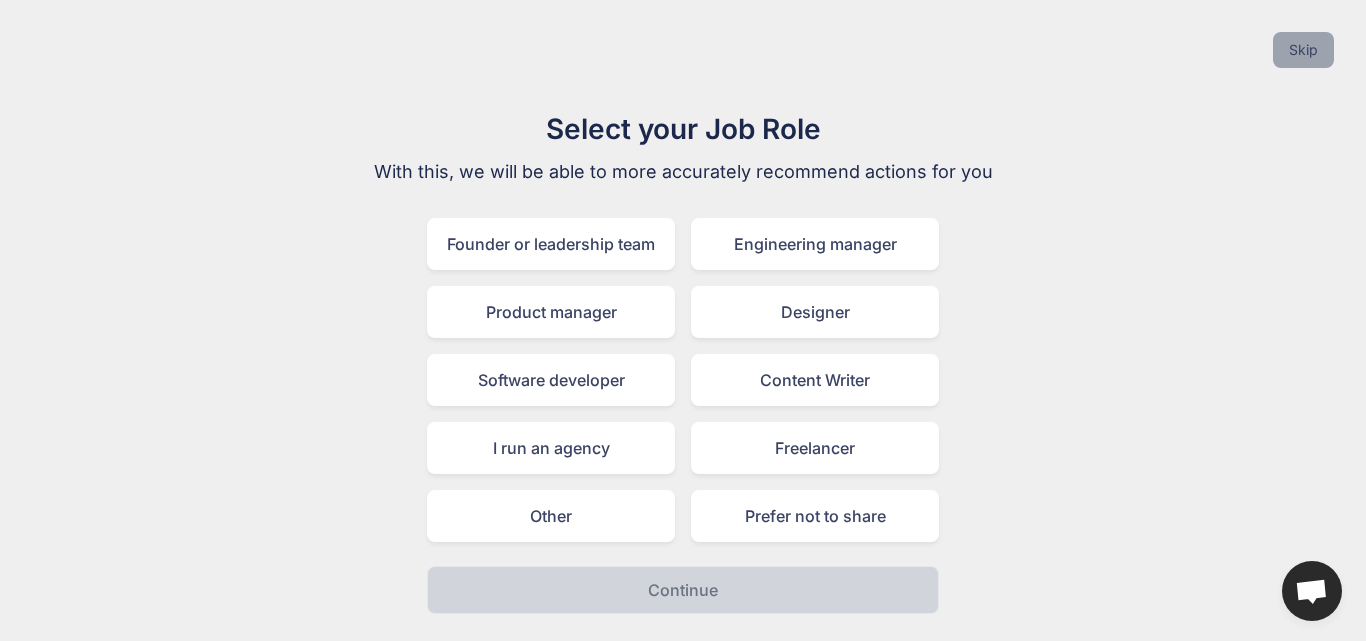 click on "Skip" at bounding box center [1303, 50] 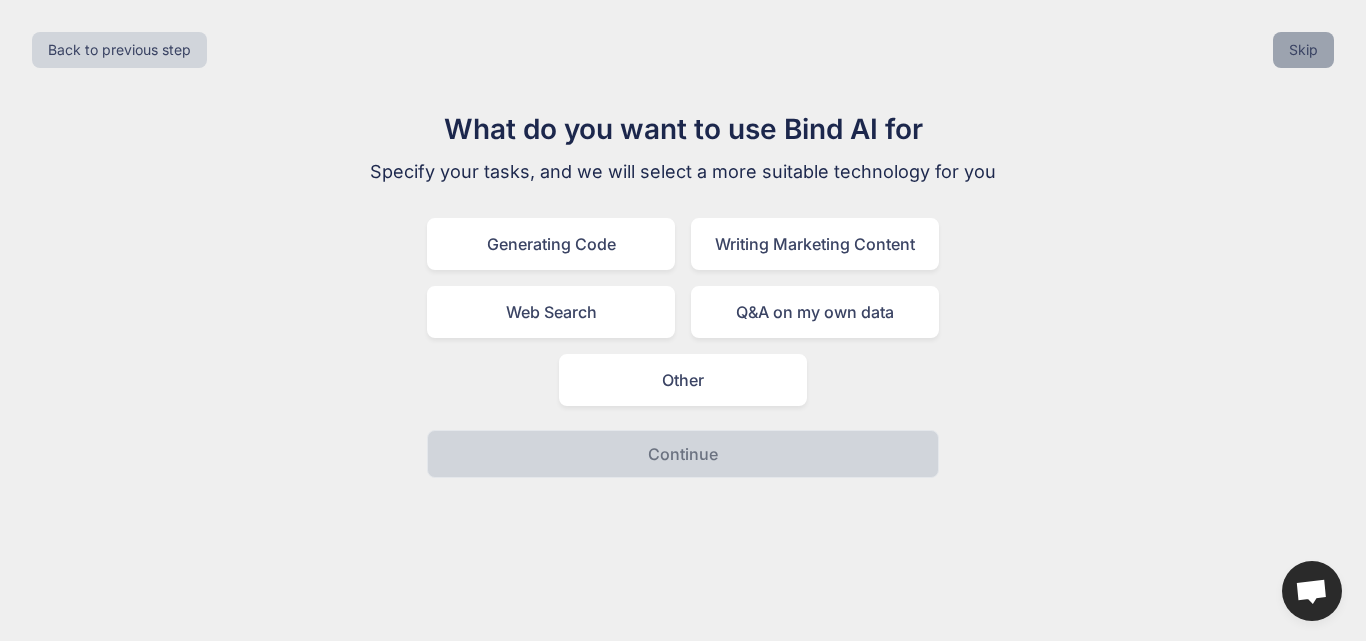 click on "Skip" at bounding box center (1303, 50) 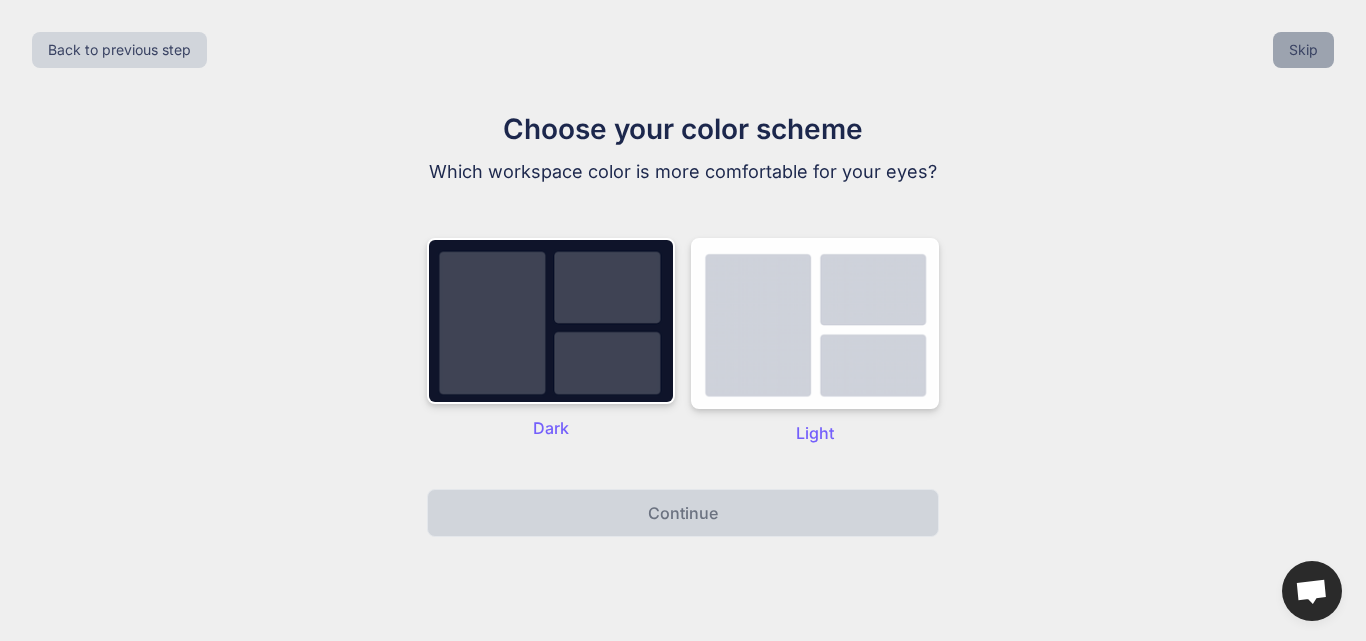 click on "Skip" at bounding box center (1303, 50) 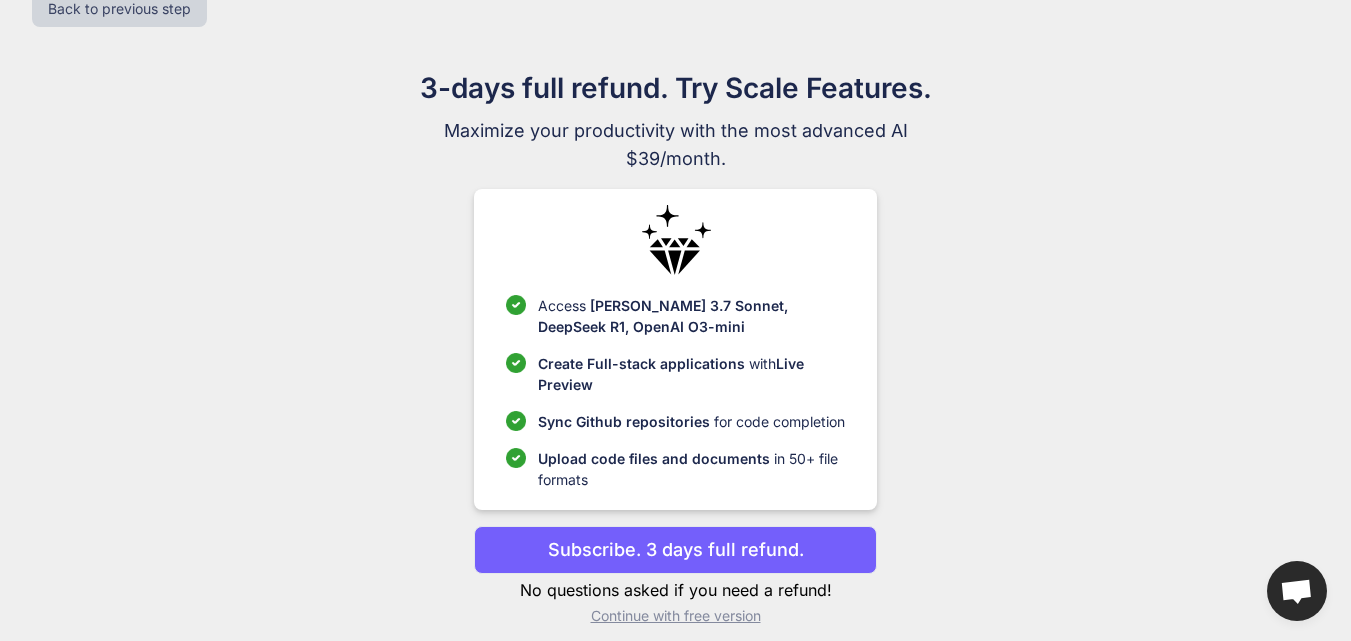 scroll, scrollTop: 58, scrollLeft: 0, axis: vertical 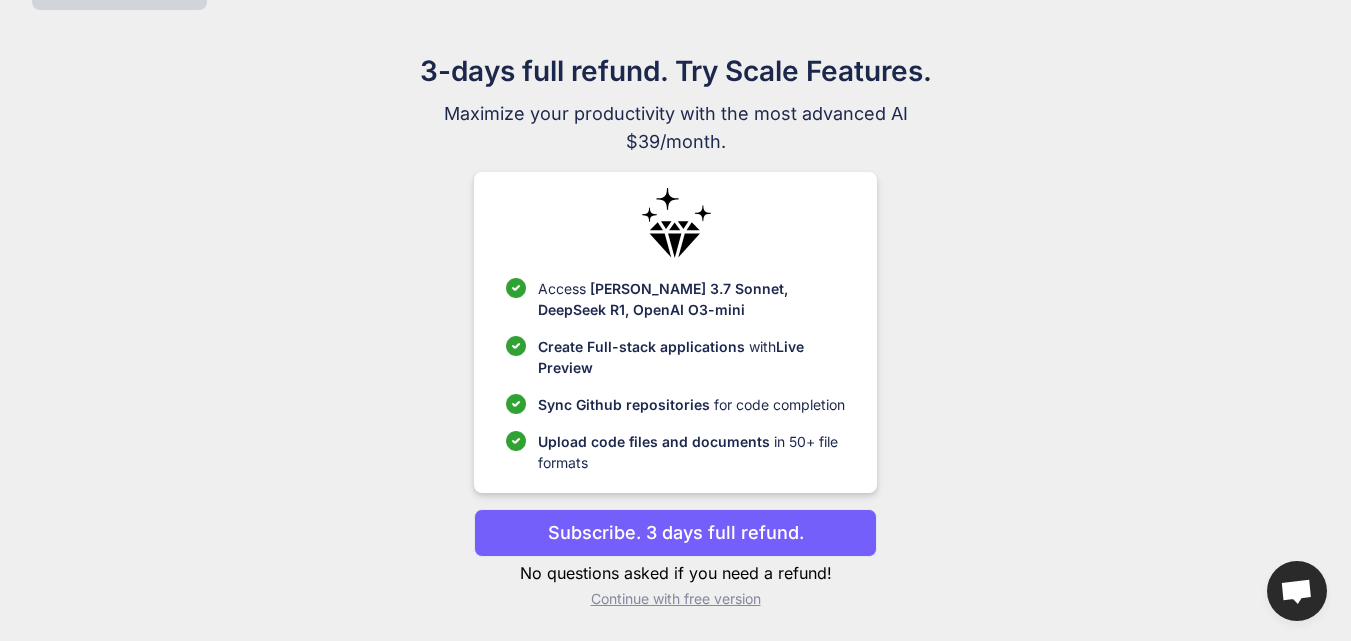 click on "Continue with free version" at bounding box center [675, 599] 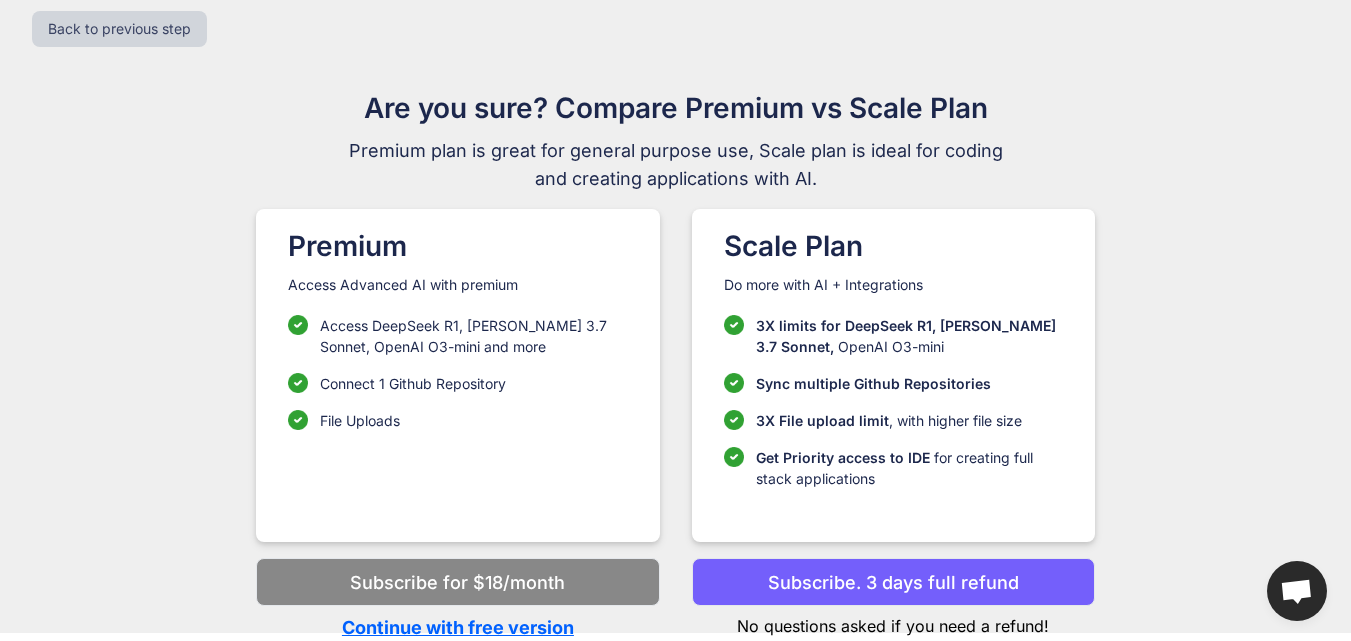 click on "Continue with free version" at bounding box center [457, 627] 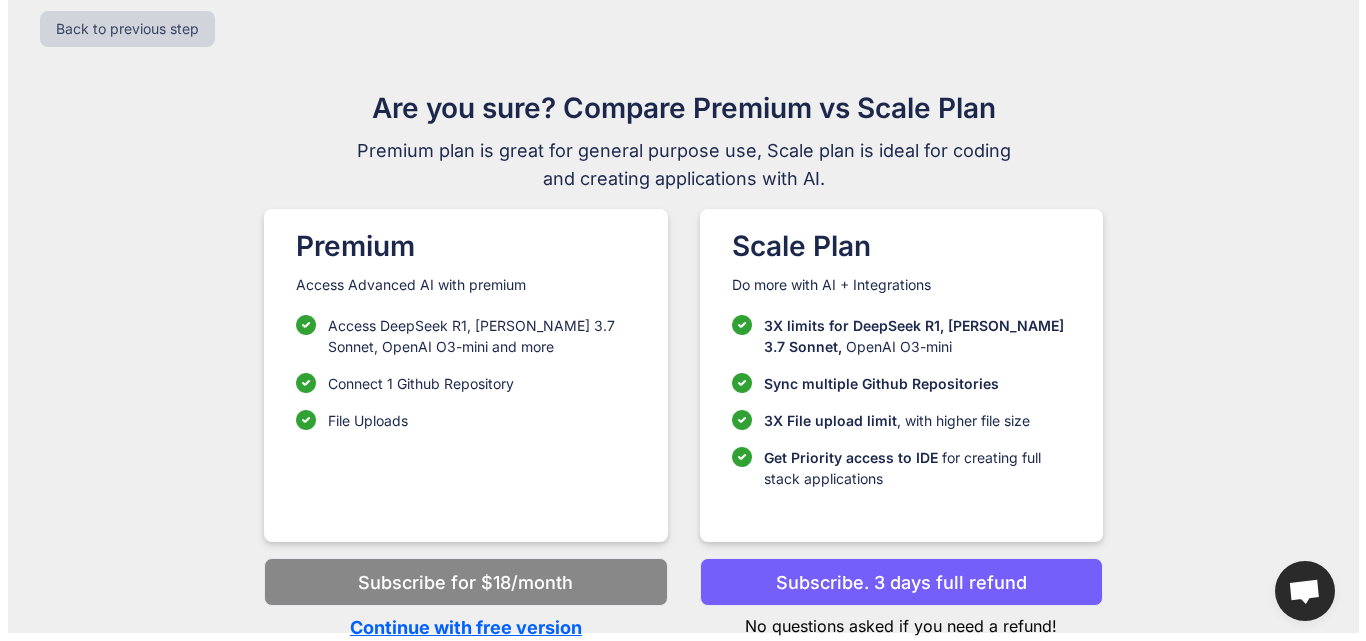 scroll, scrollTop: 0, scrollLeft: 0, axis: both 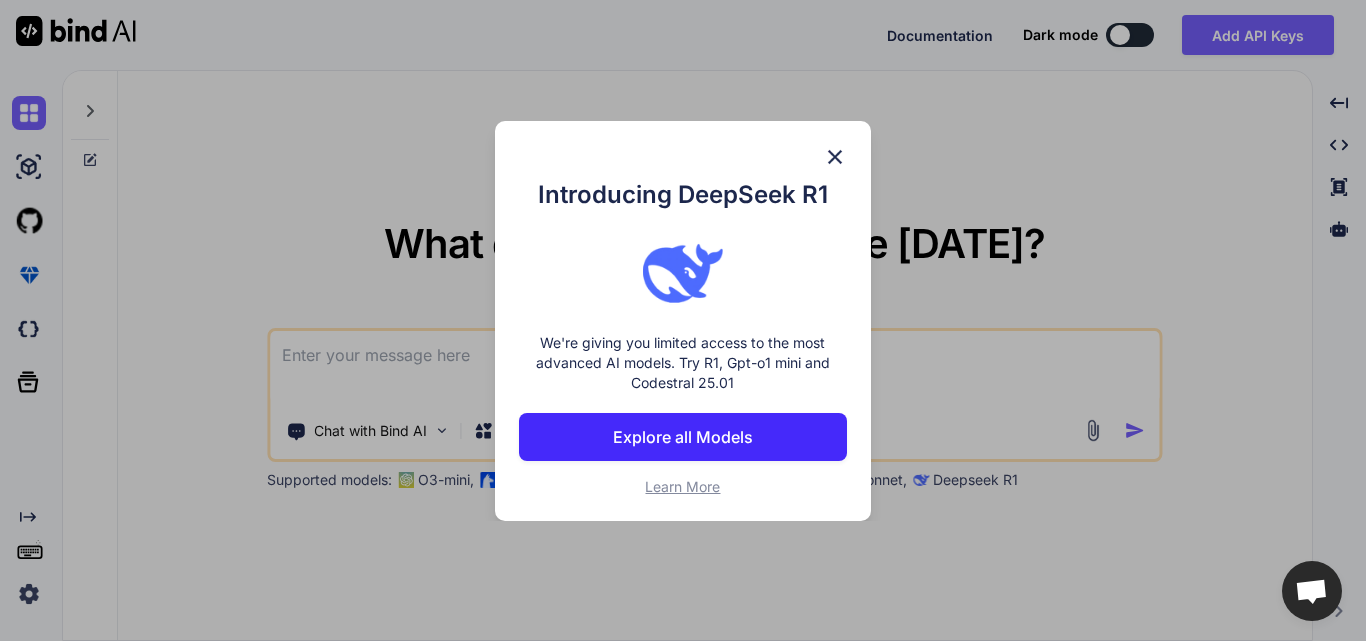 click on "Explore all Models" at bounding box center (683, 437) 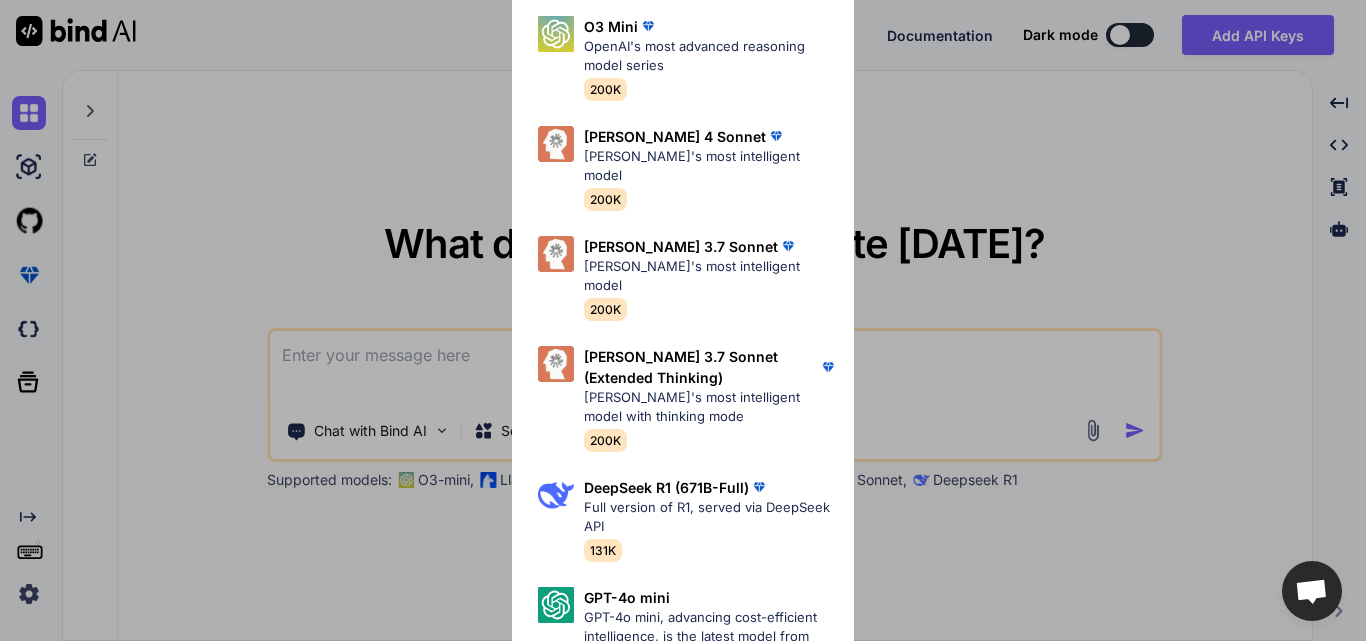scroll, scrollTop: 1400, scrollLeft: 0, axis: vertical 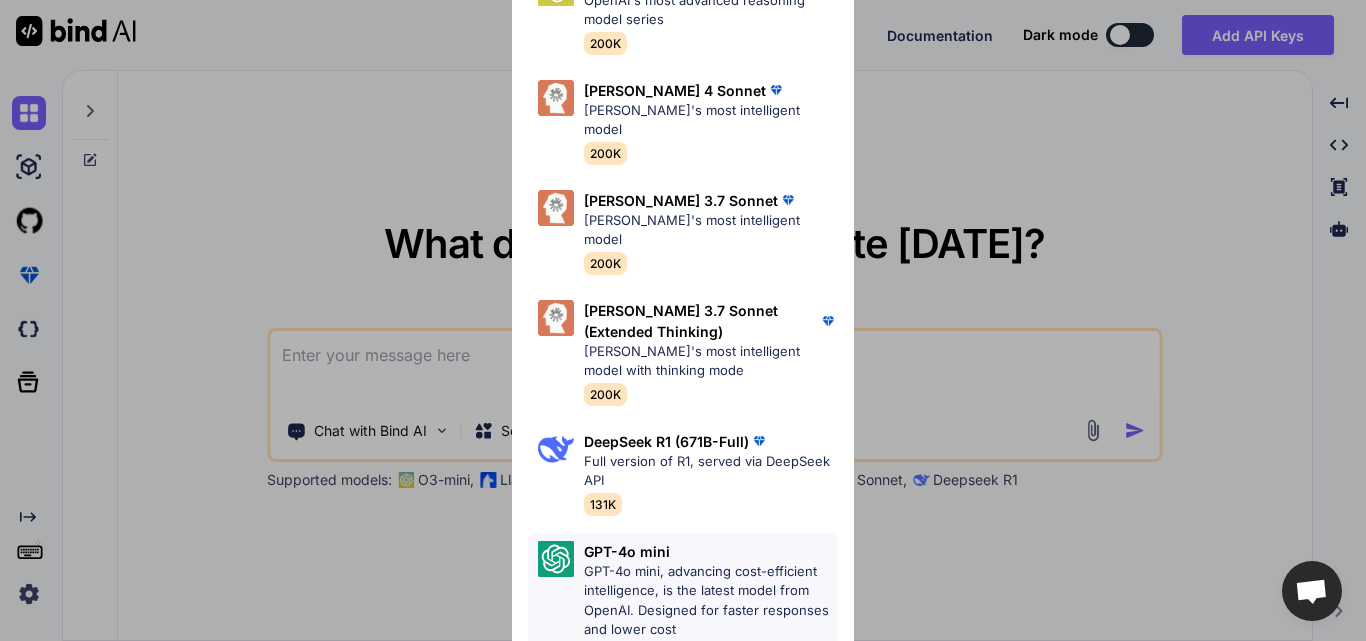 click on "GPT-4o mini, advancing cost-efficient intelligence, is the latest model from OpenAI. Designed for faster responses and lower cost" at bounding box center [711, 601] 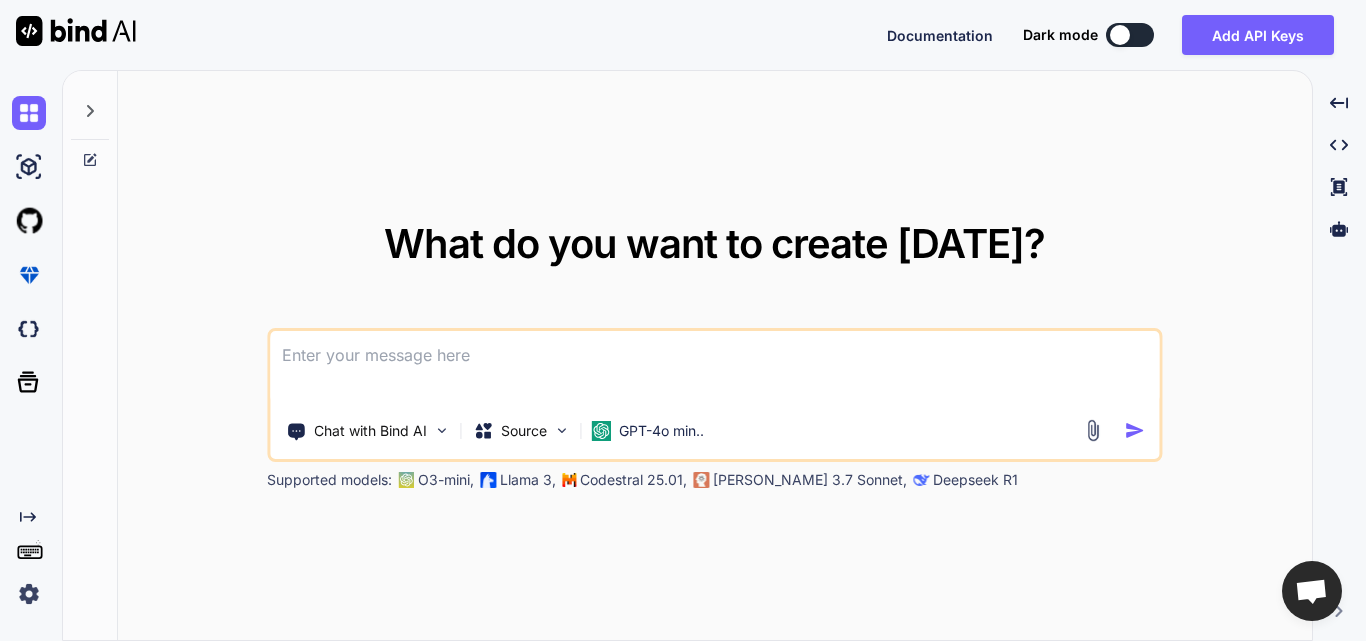 click at bounding box center (714, 368) 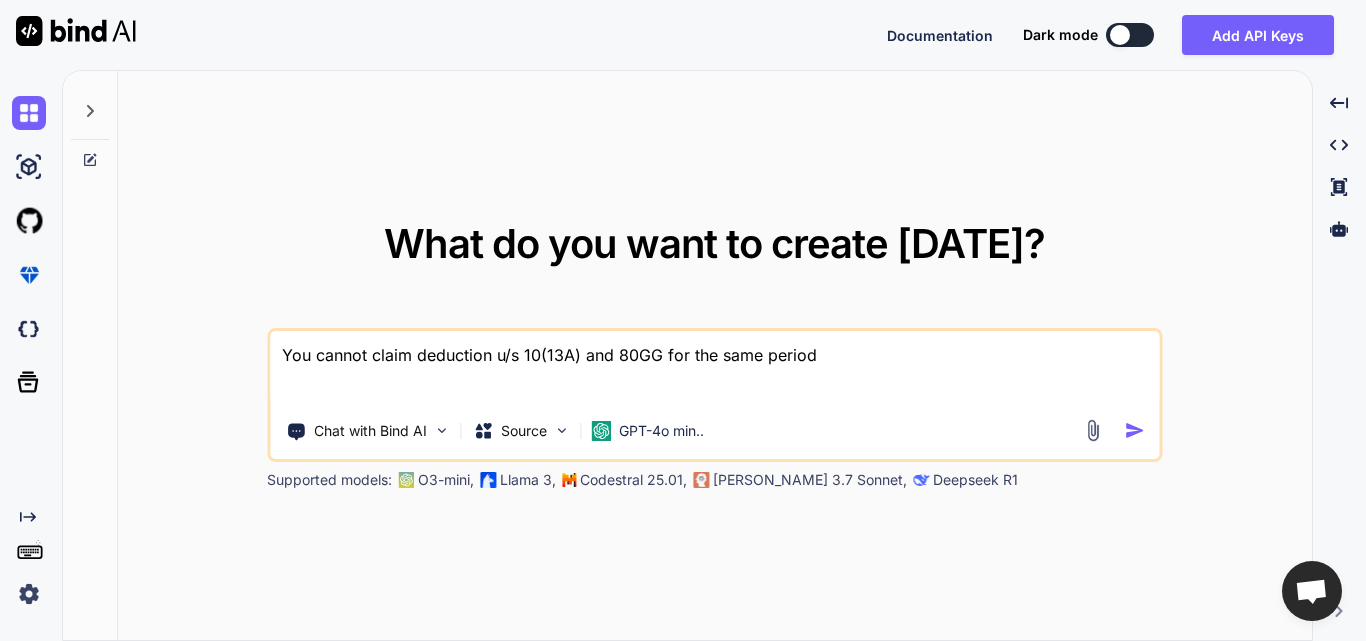 type on "You cannot claim deduction u/s 10(13A) and 80GG for the same period" 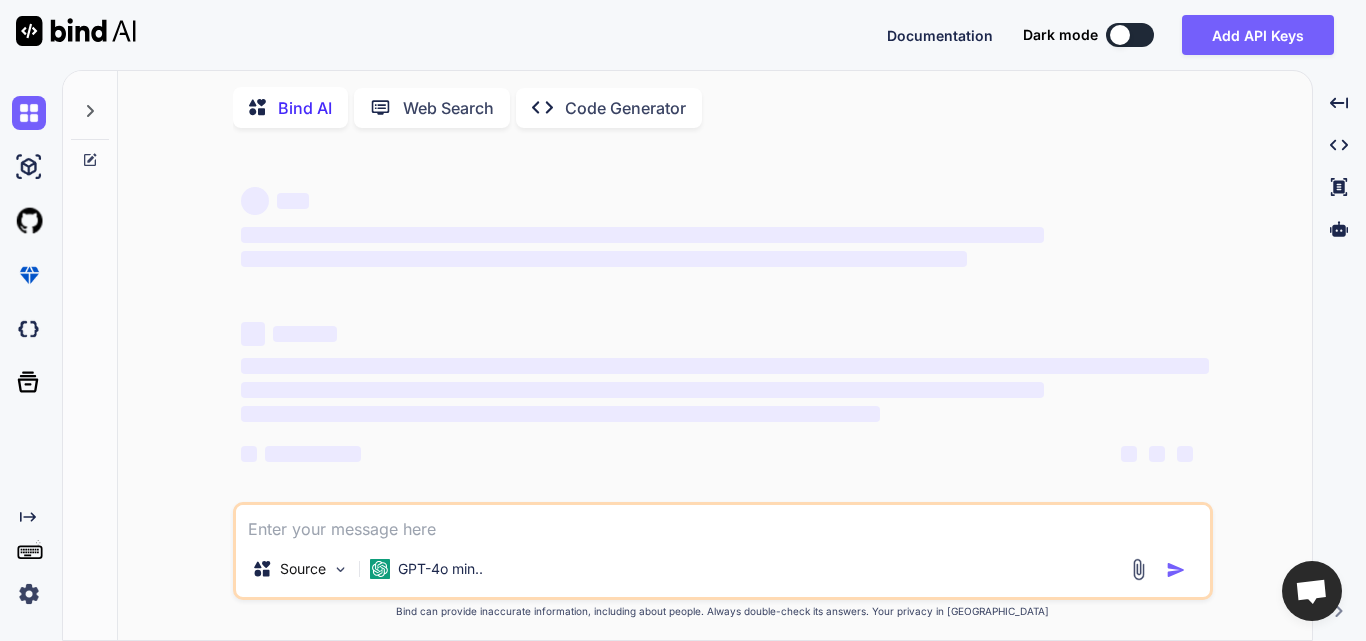 type on "x" 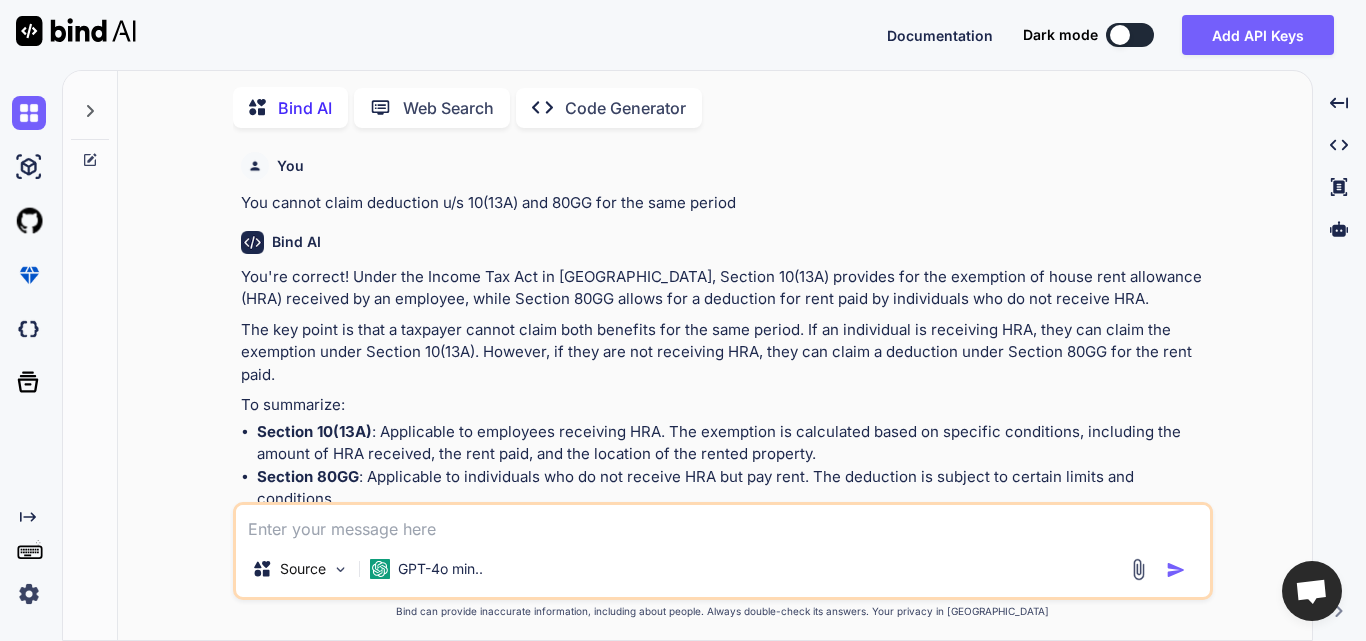 scroll, scrollTop: 8, scrollLeft: 0, axis: vertical 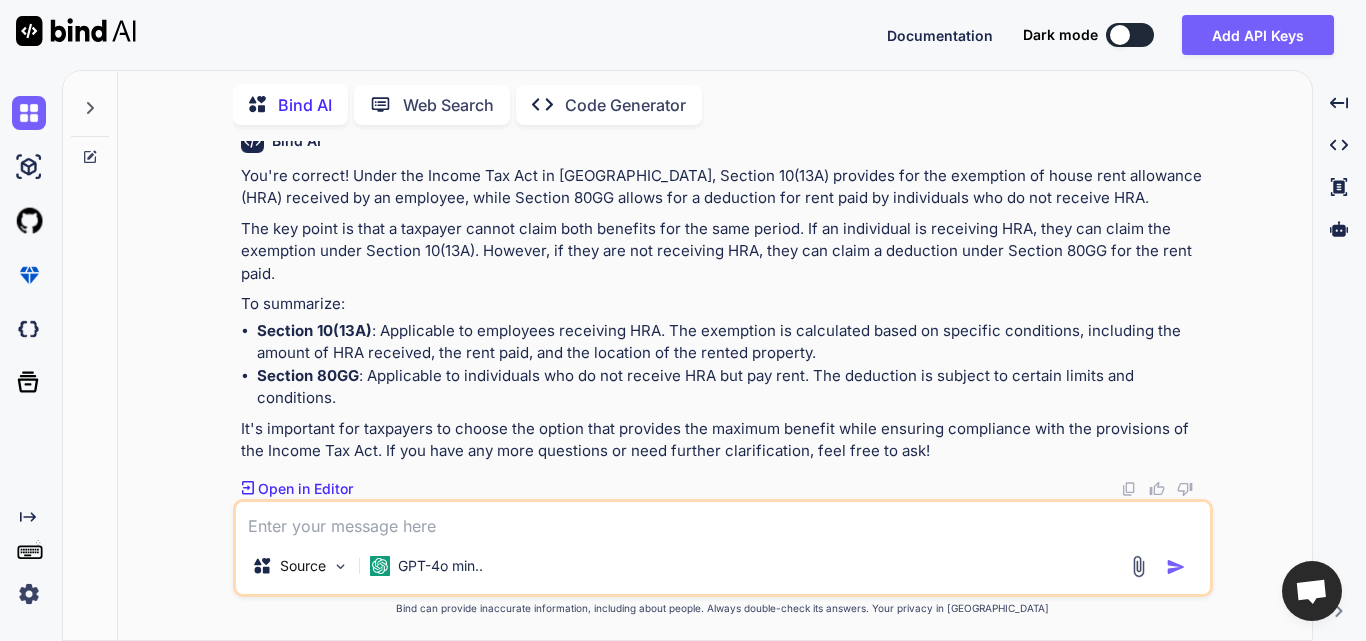click at bounding box center [723, 520] 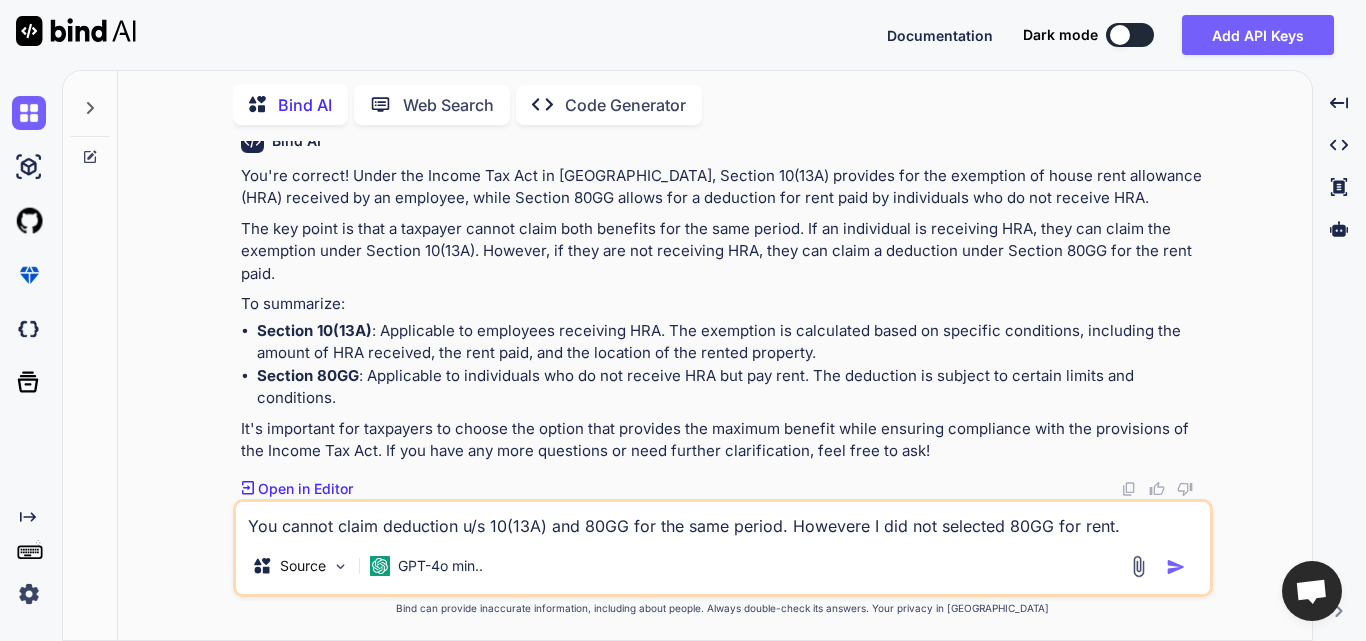 type 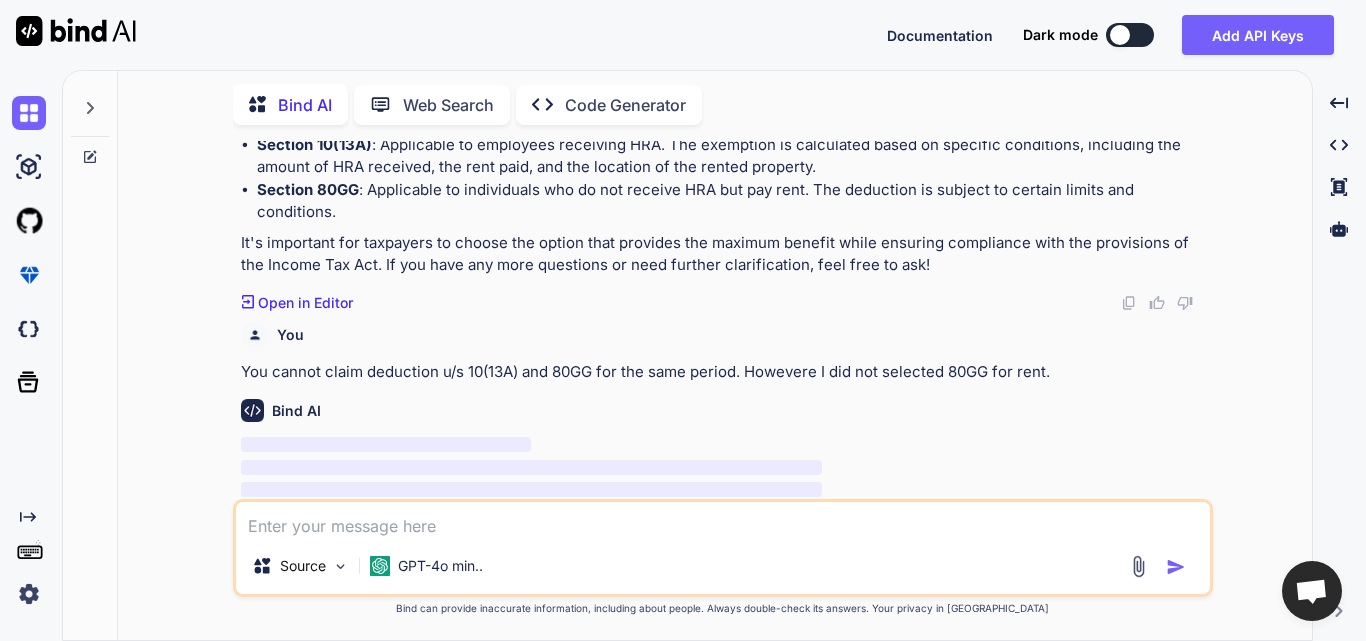 scroll, scrollTop: 309, scrollLeft: 0, axis: vertical 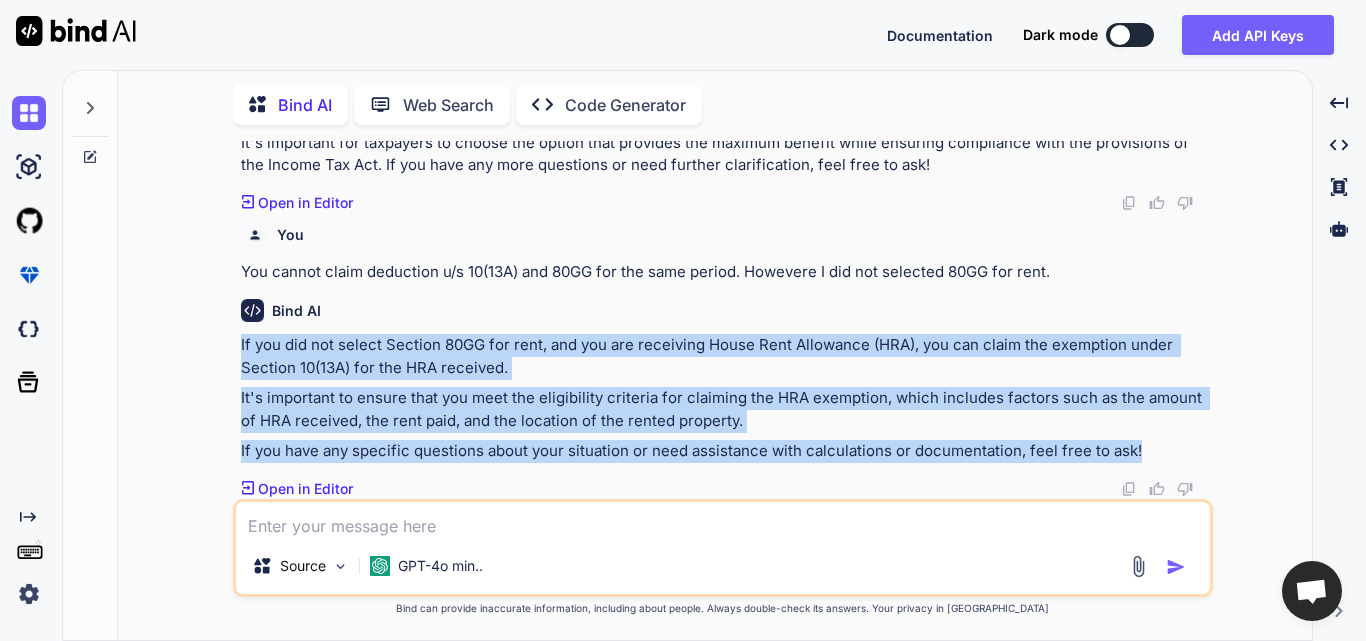 drag, startPoint x: 240, startPoint y: 423, endPoint x: 1194, endPoint y: 438, distance: 954.1179 